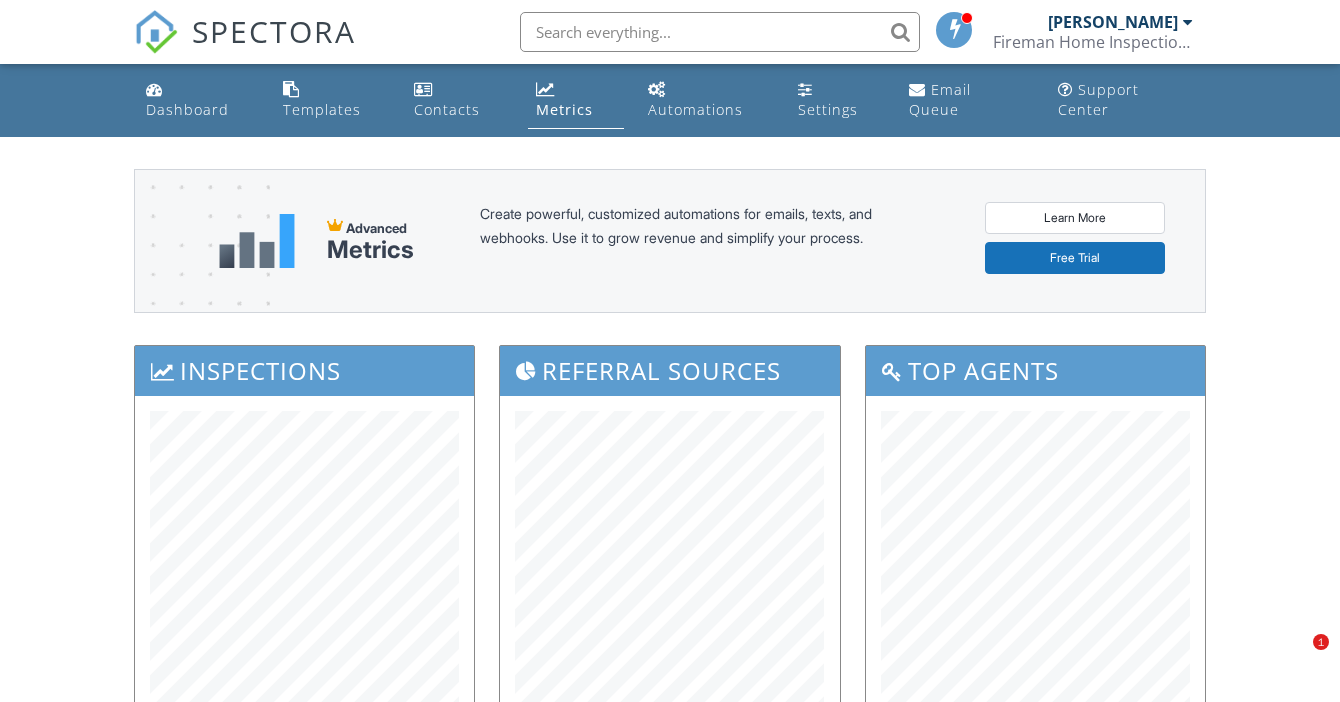 scroll, scrollTop: 464, scrollLeft: 0, axis: vertical 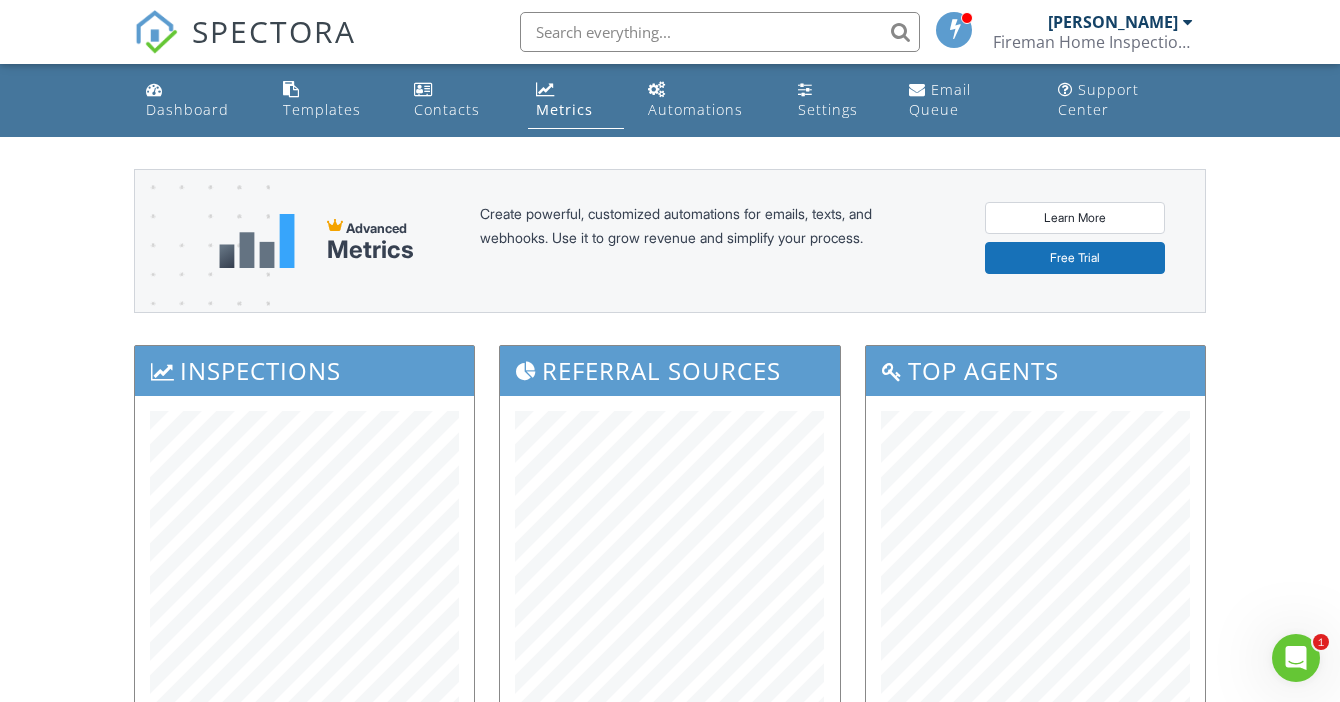 click at bounding box center (720, 32) 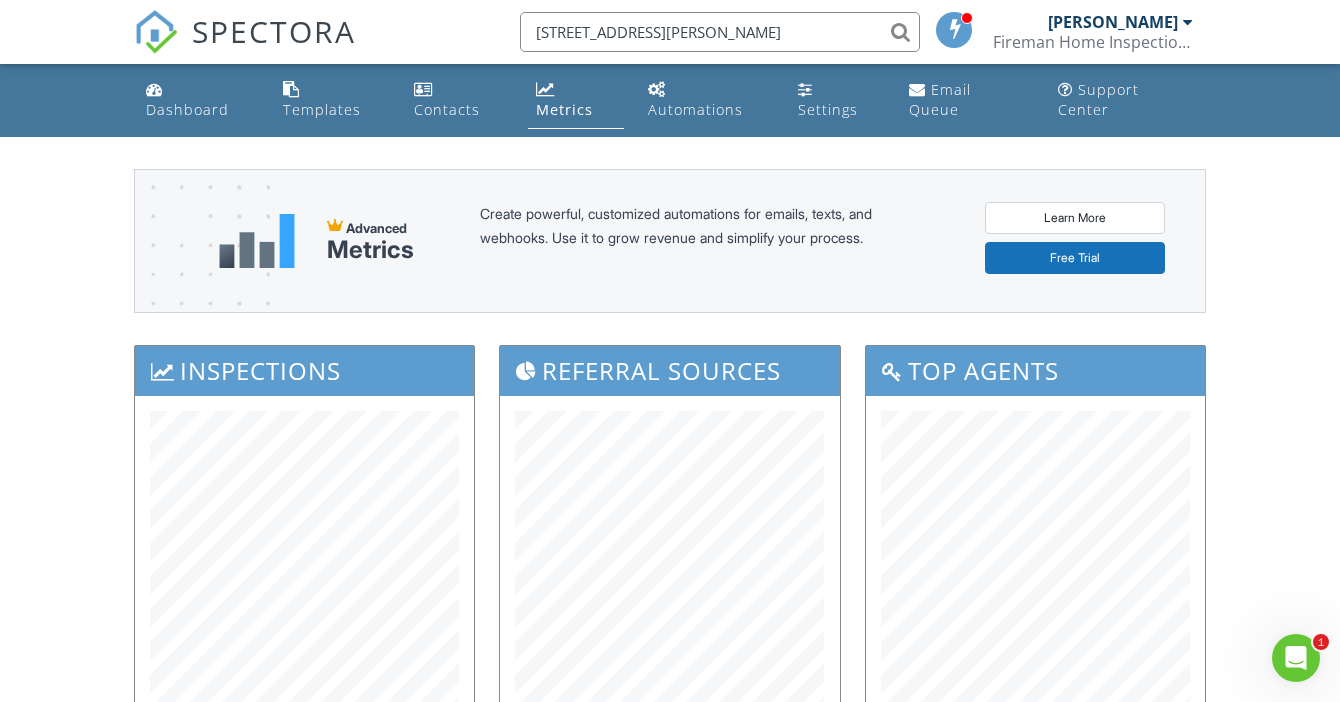 click on "[STREET_ADDRESS][PERSON_NAME]" at bounding box center (720, 32) 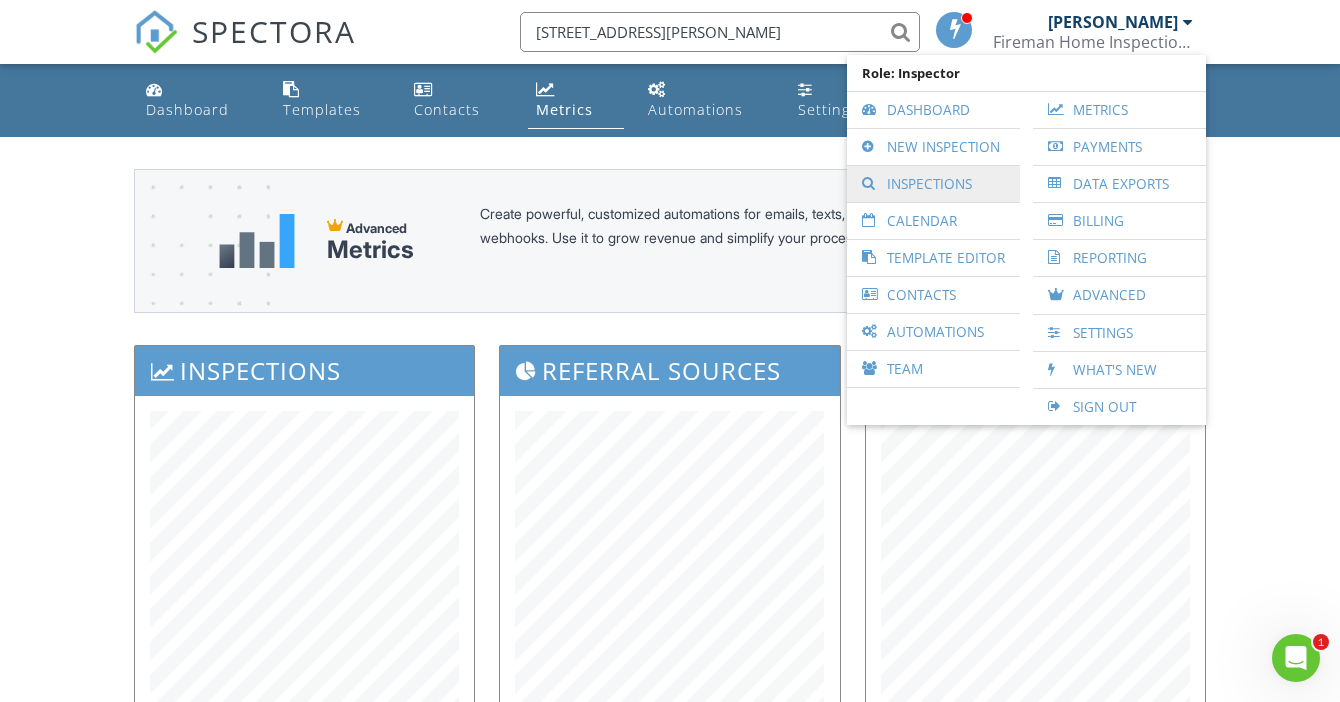 click on "Inspections" at bounding box center [933, 184] 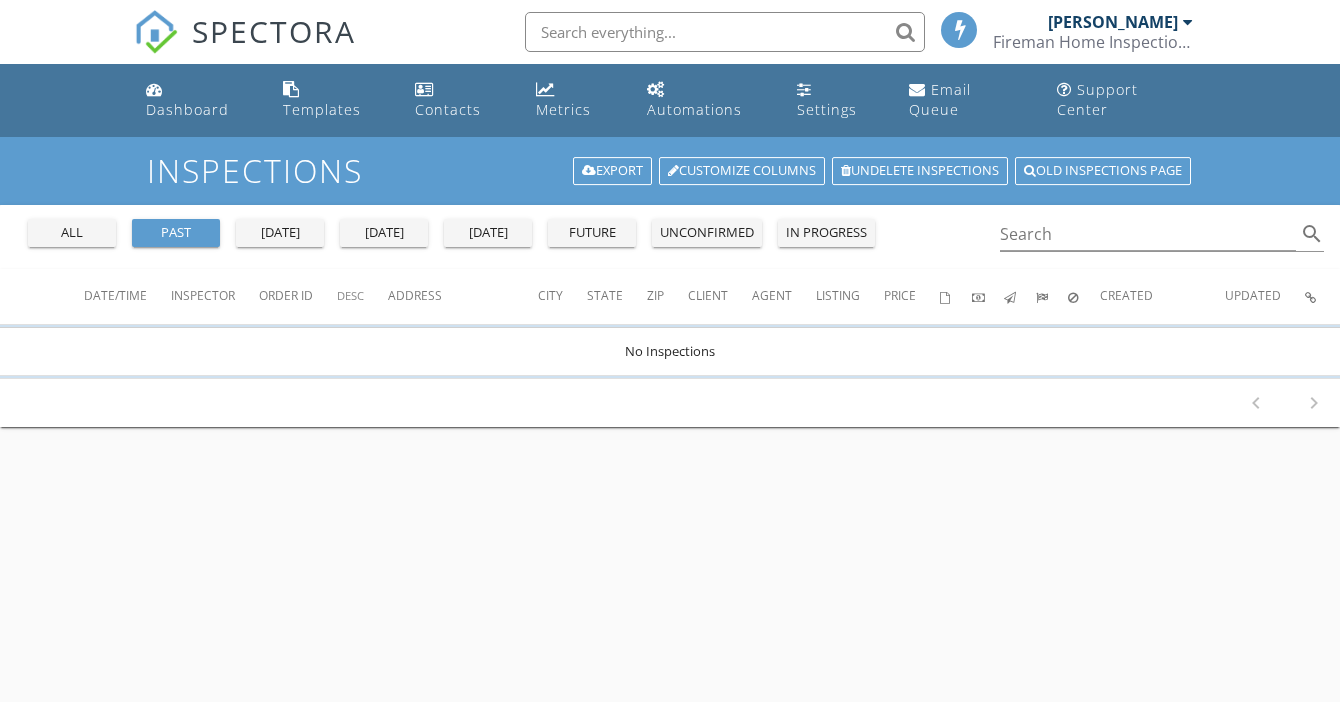 scroll, scrollTop: 0, scrollLeft: 0, axis: both 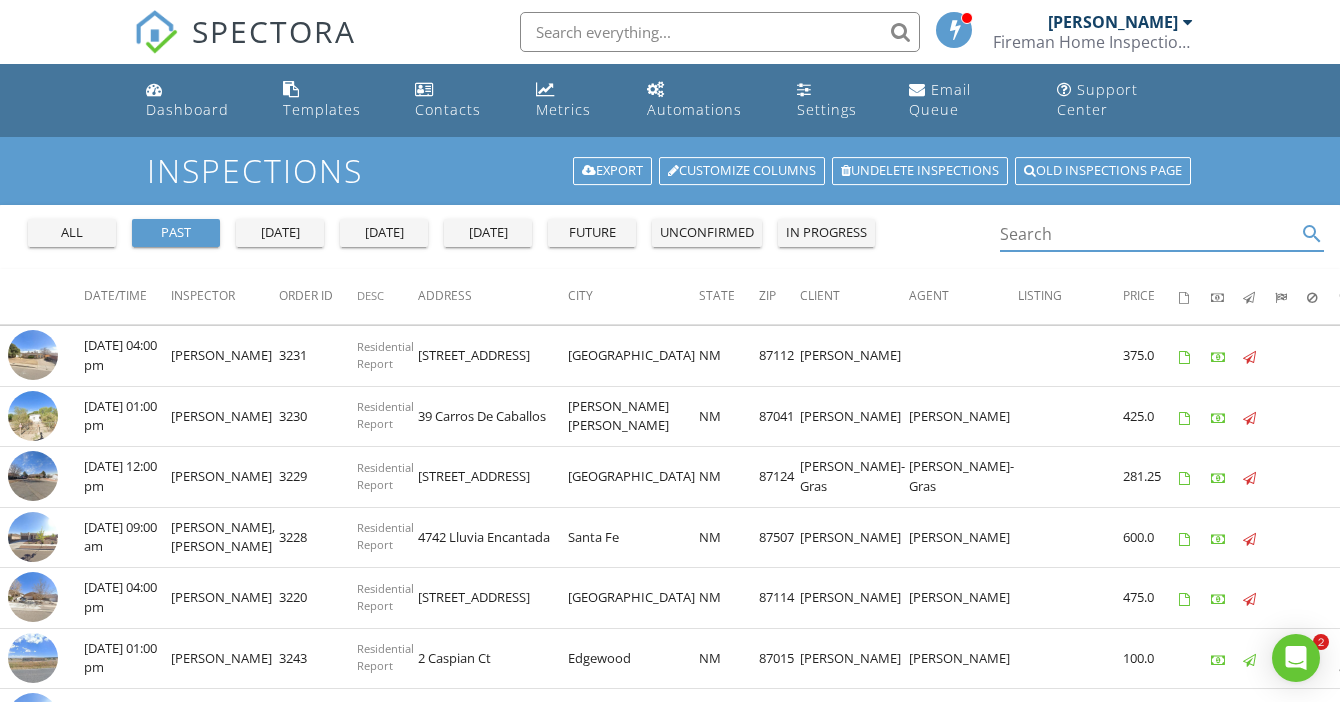 click at bounding box center [1148, 234] 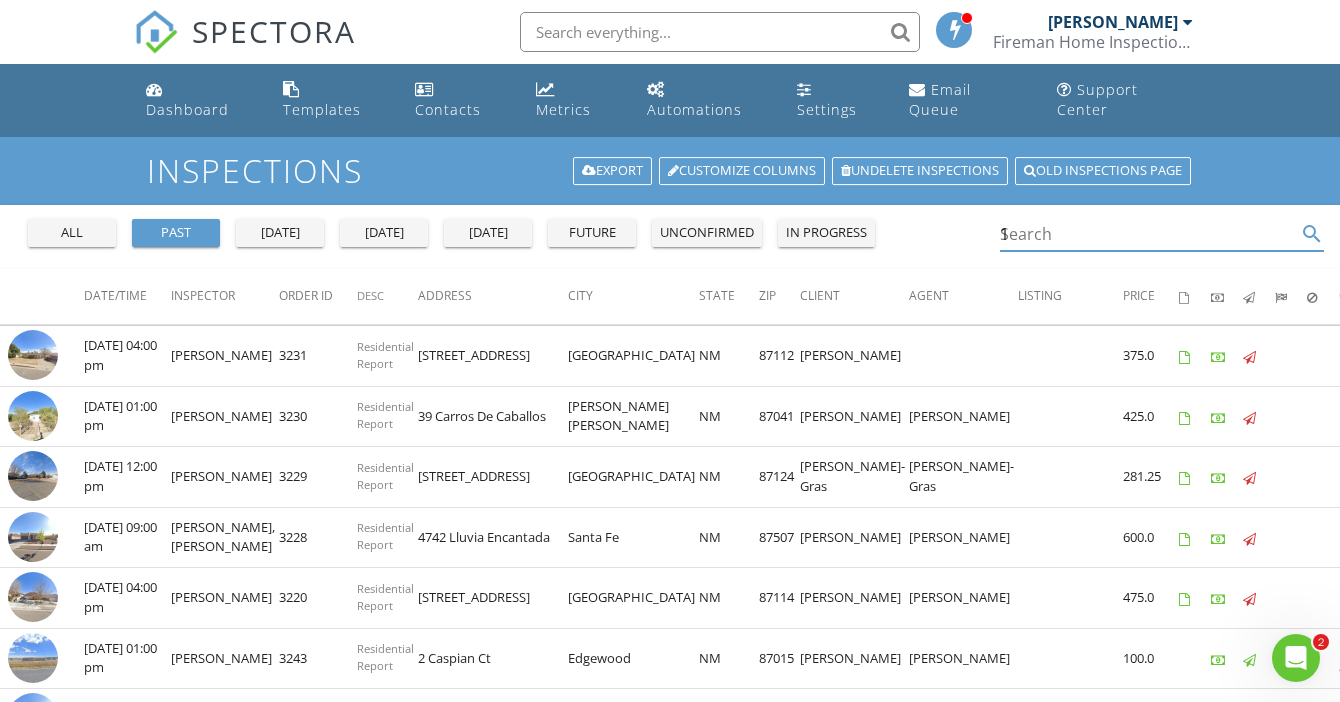 scroll, scrollTop: 0, scrollLeft: 0, axis: both 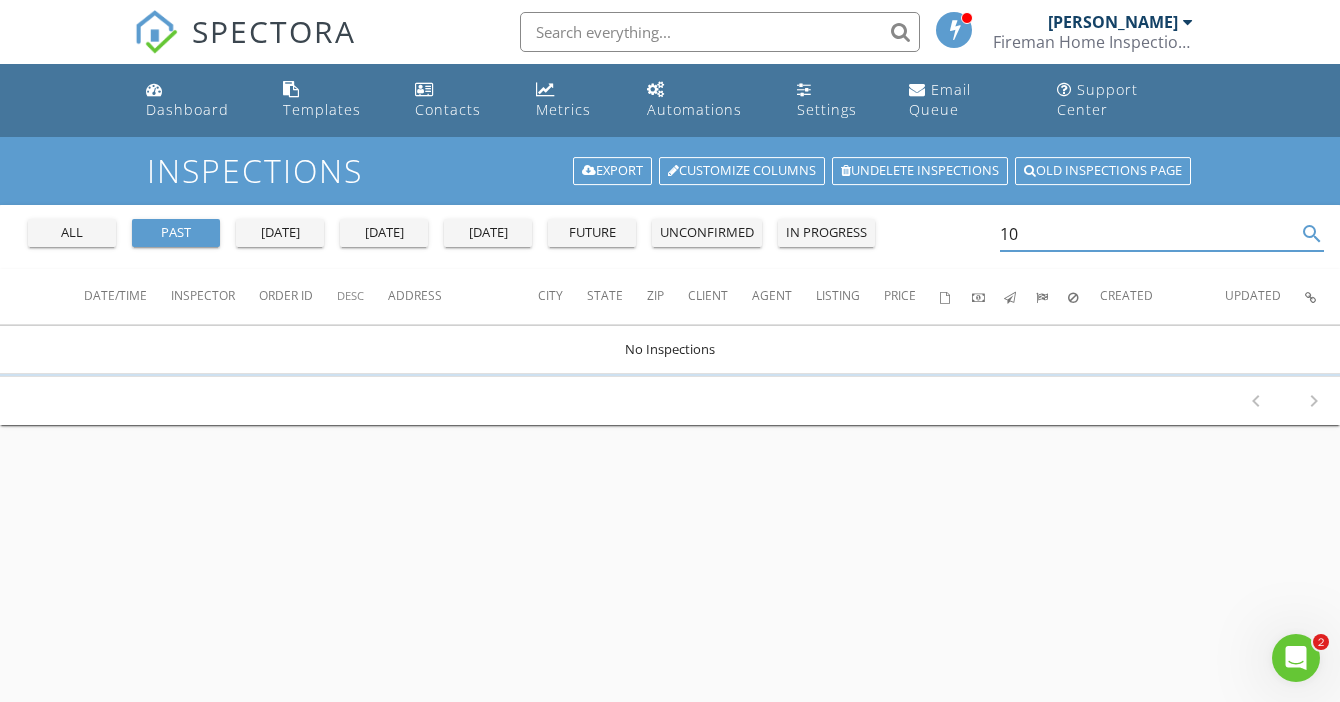 type on "1" 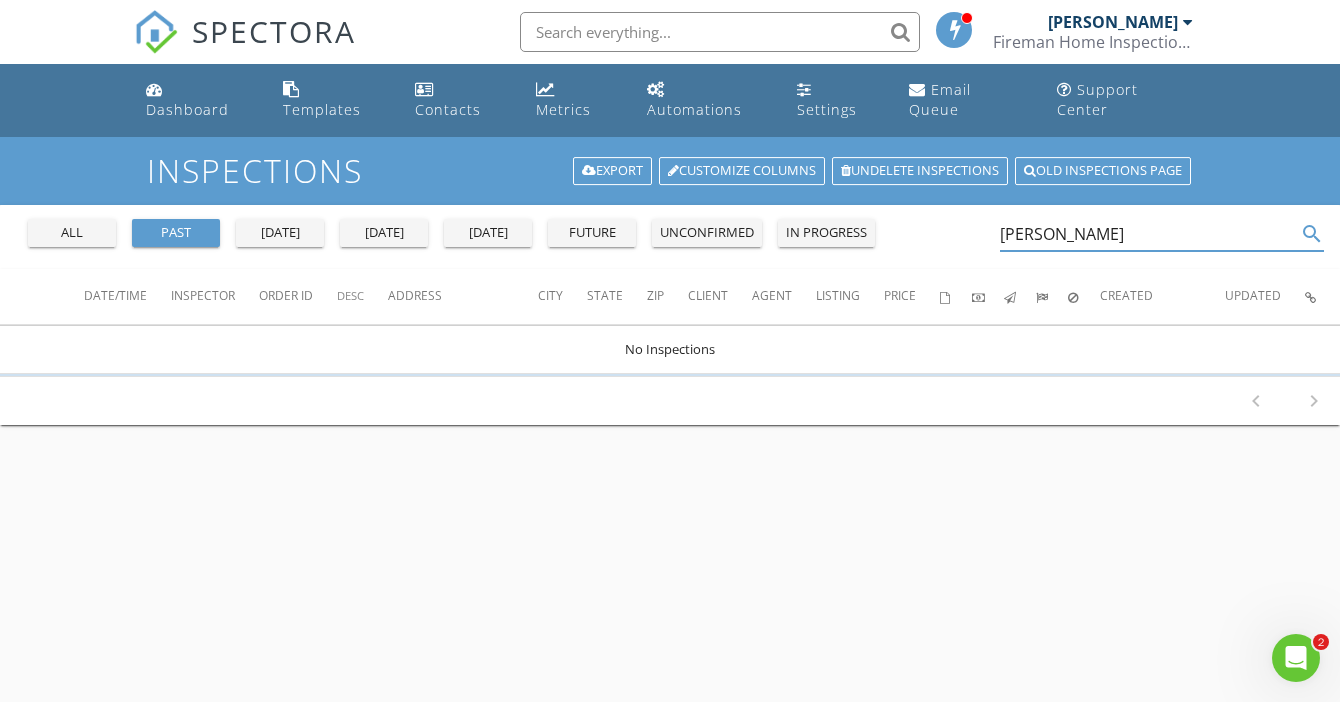 click on "Zack Lopez" at bounding box center [1148, 234] 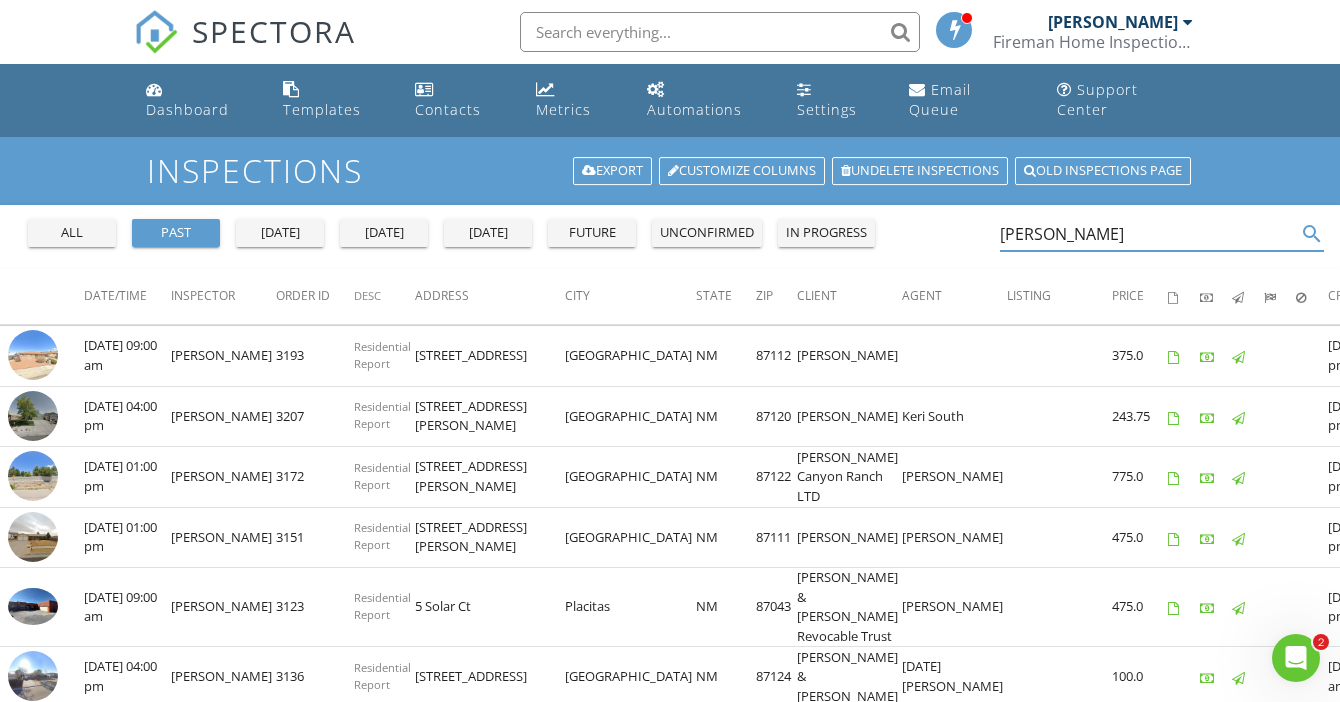 scroll, scrollTop: 0, scrollLeft: 0, axis: both 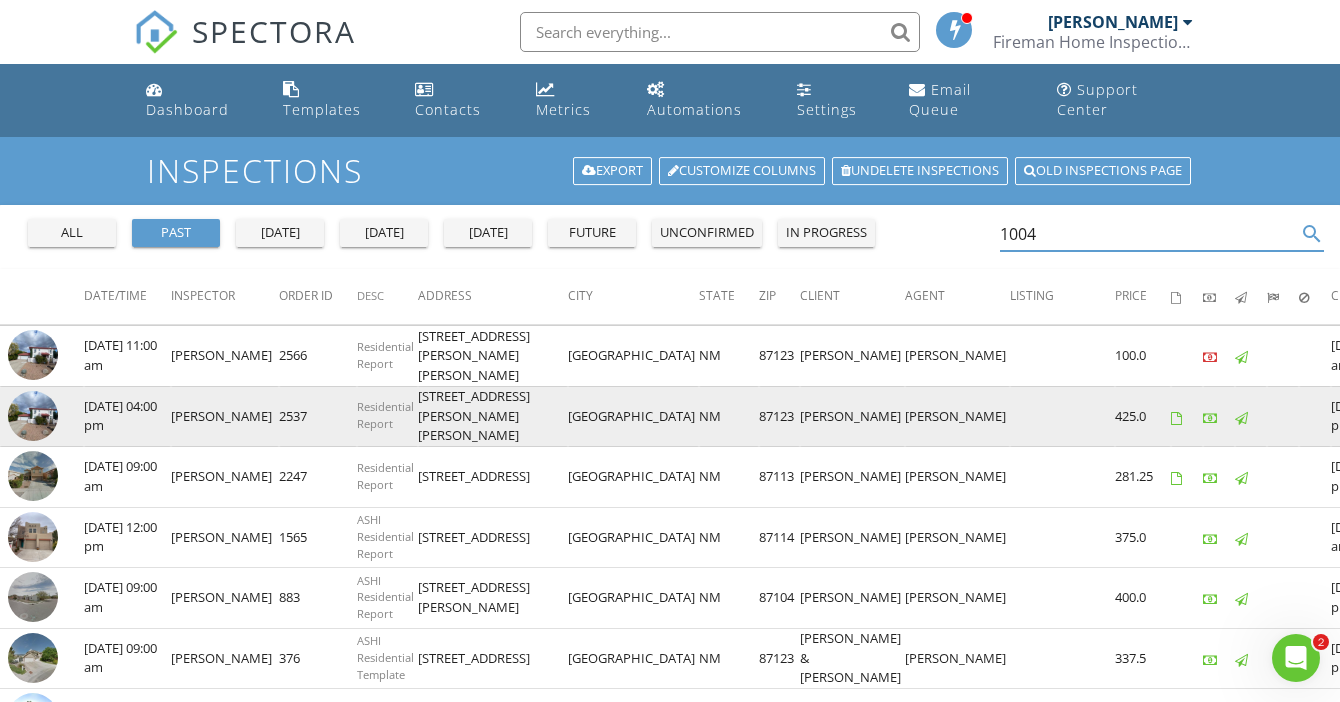 type on "1004" 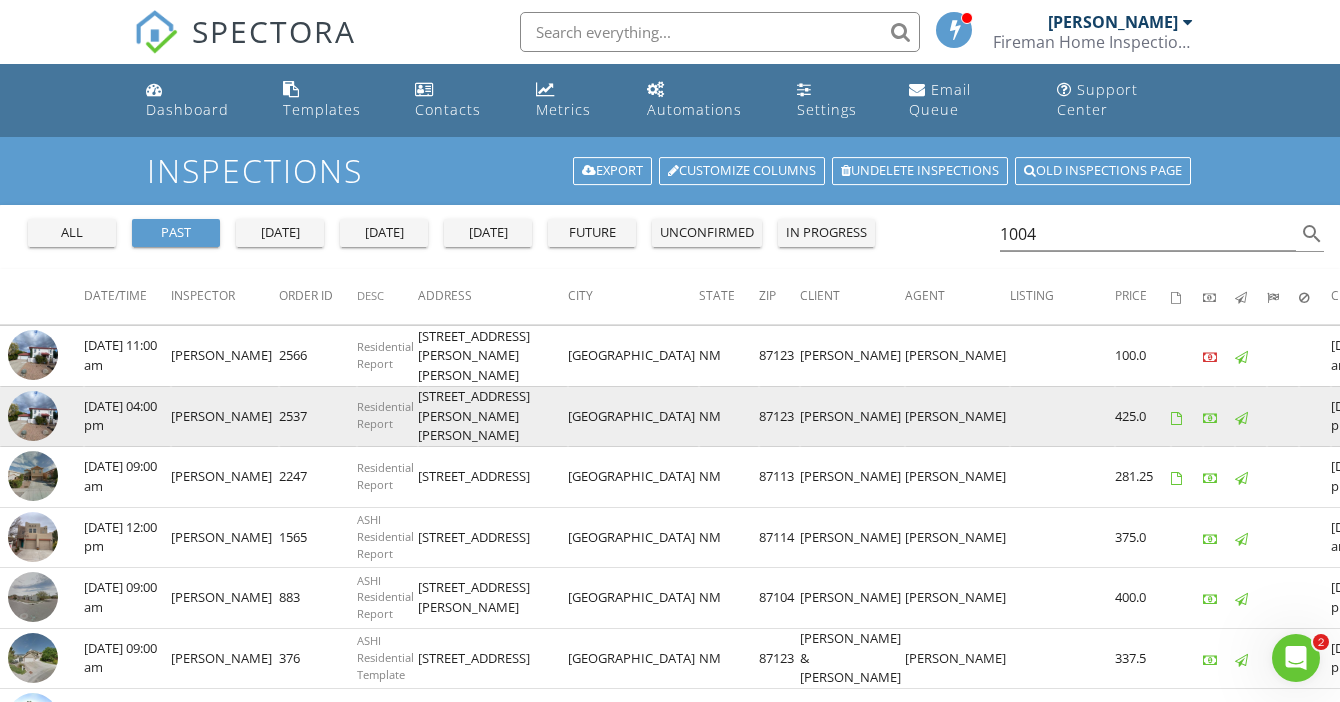 click at bounding box center (33, 416) 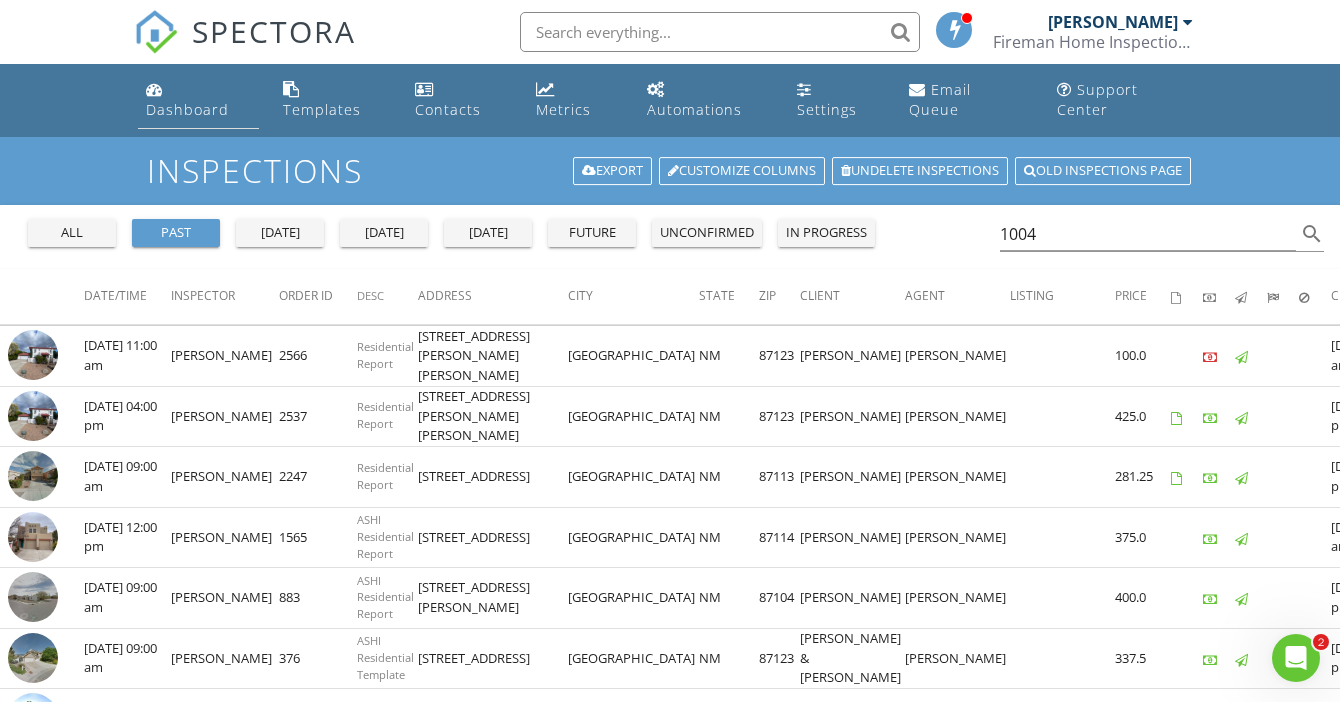 click on "Dashboard" at bounding box center (187, 109) 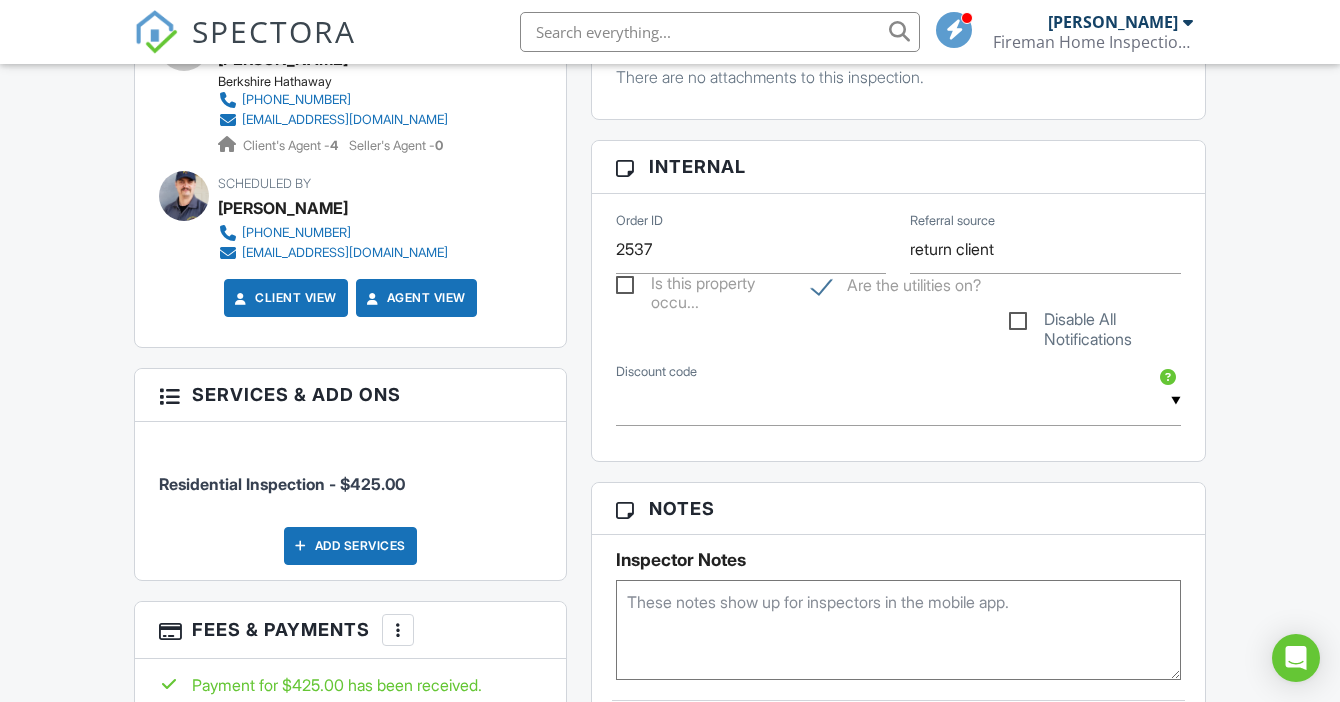 scroll, scrollTop: 944, scrollLeft: 0, axis: vertical 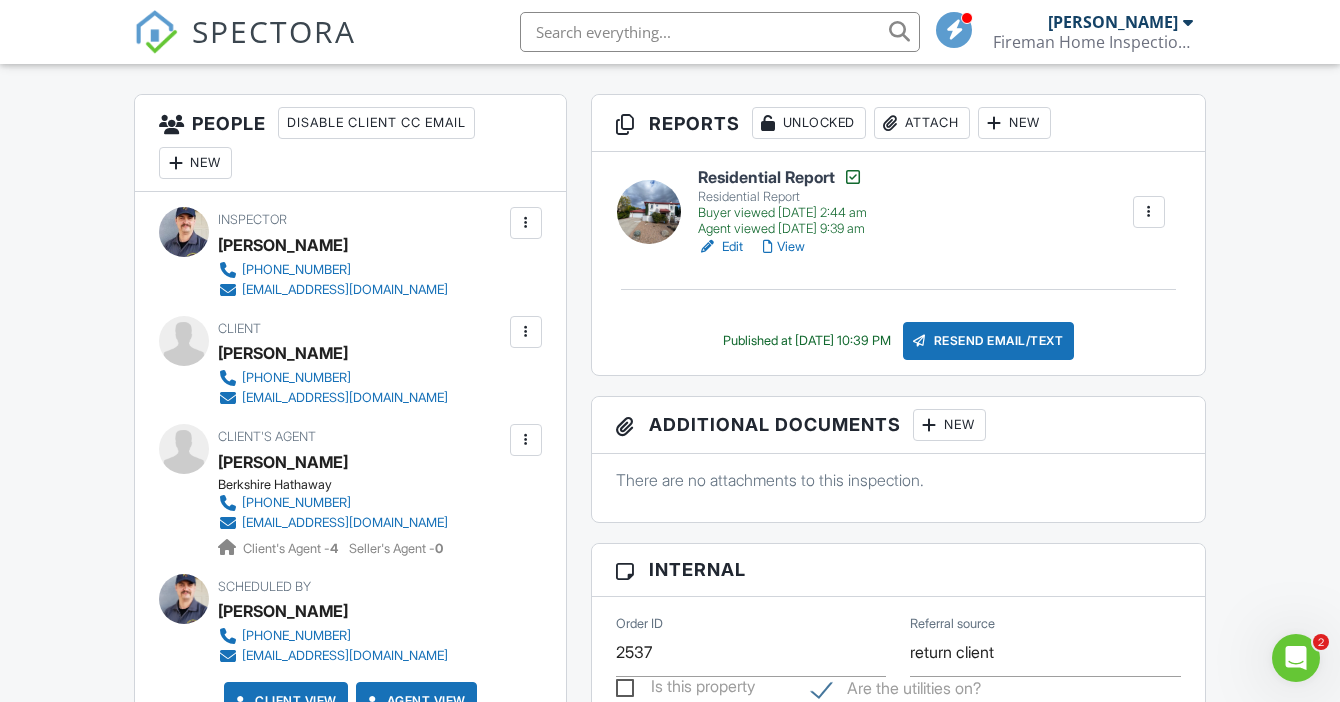 click on "View" at bounding box center [784, 247] 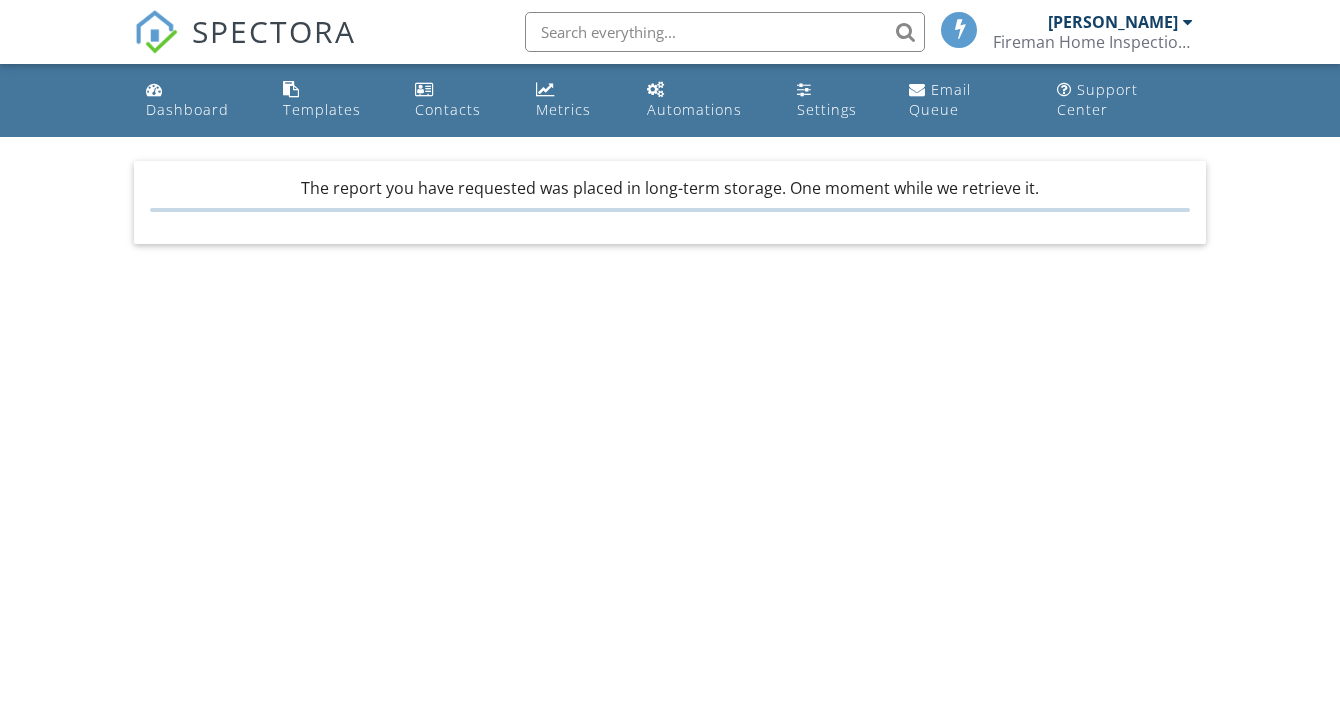 scroll, scrollTop: 0, scrollLeft: 0, axis: both 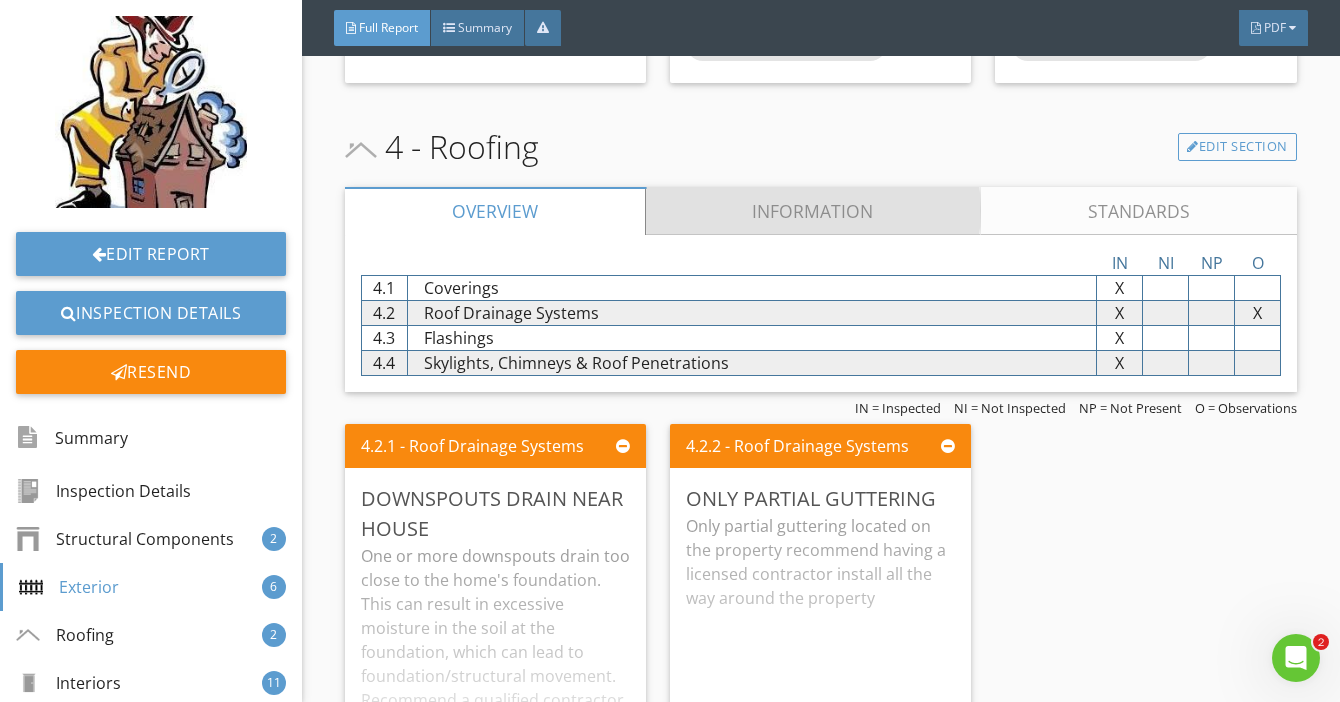 click on "Information" at bounding box center [813, 211] 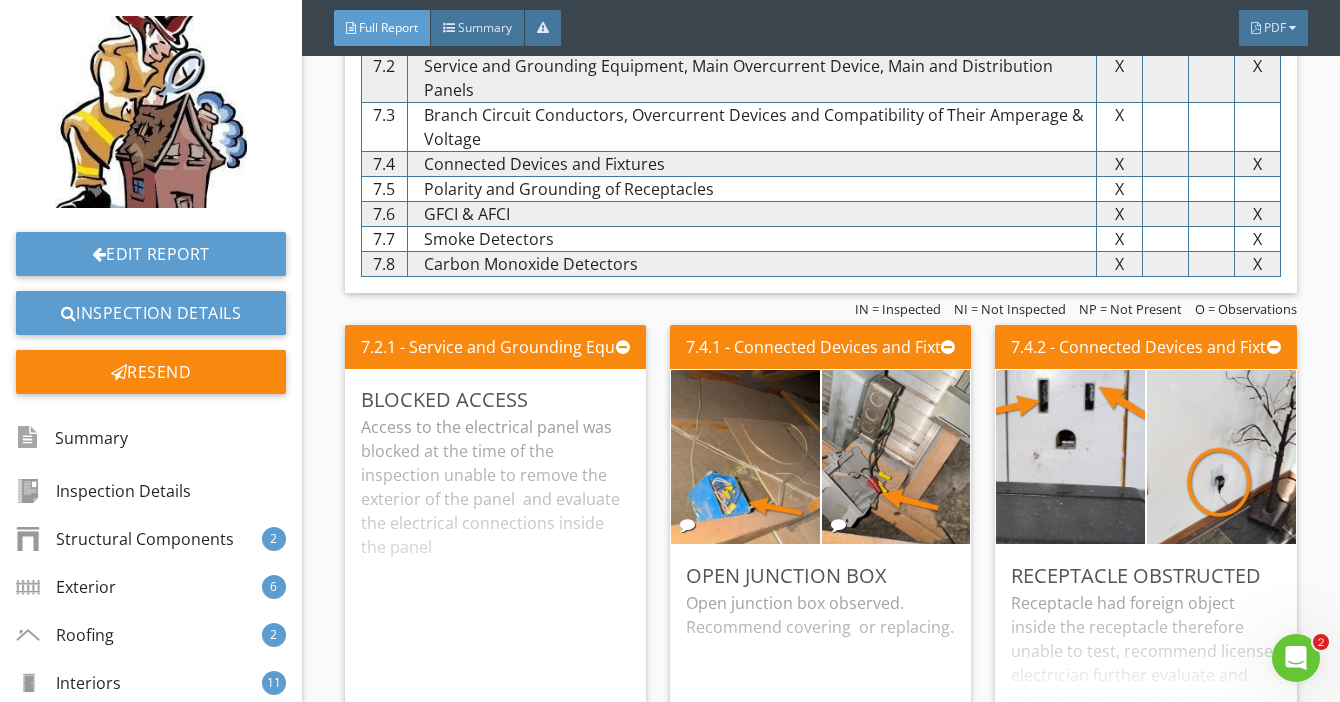 scroll, scrollTop: 9589, scrollLeft: 0, axis: vertical 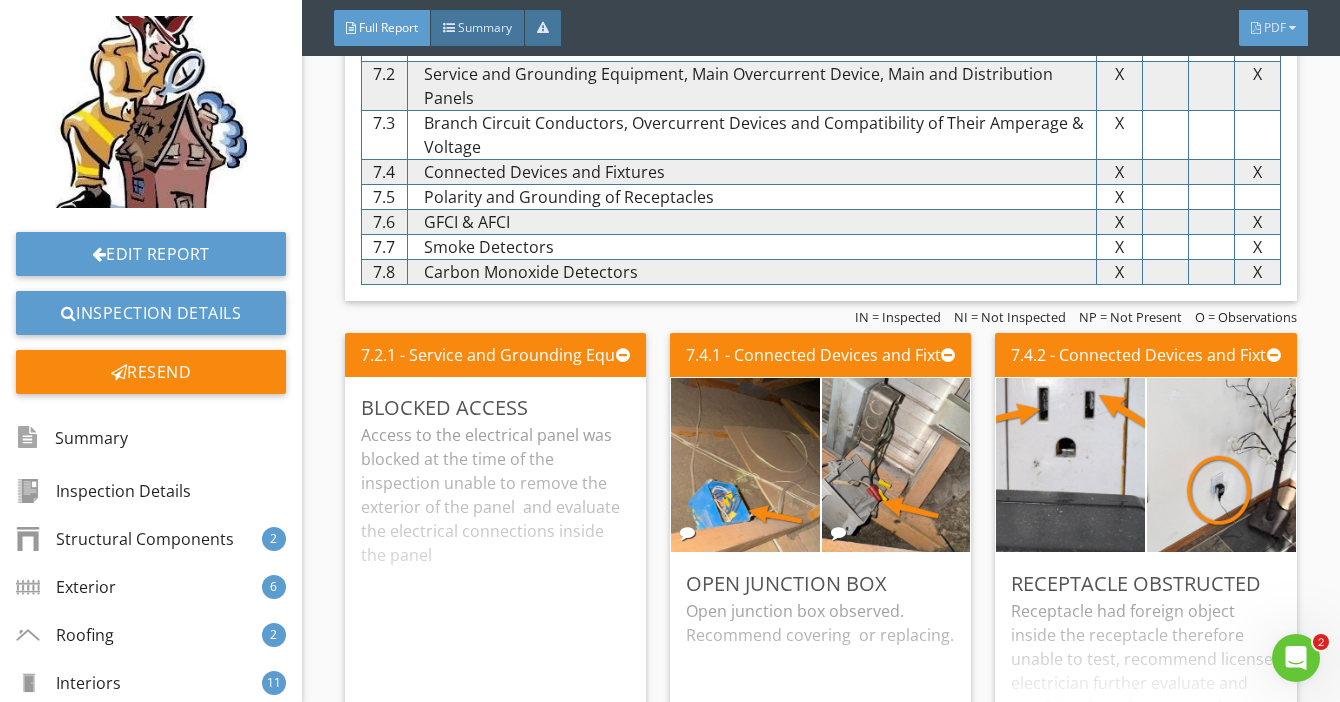 click on "PDF" at bounding box center [1275, 27] 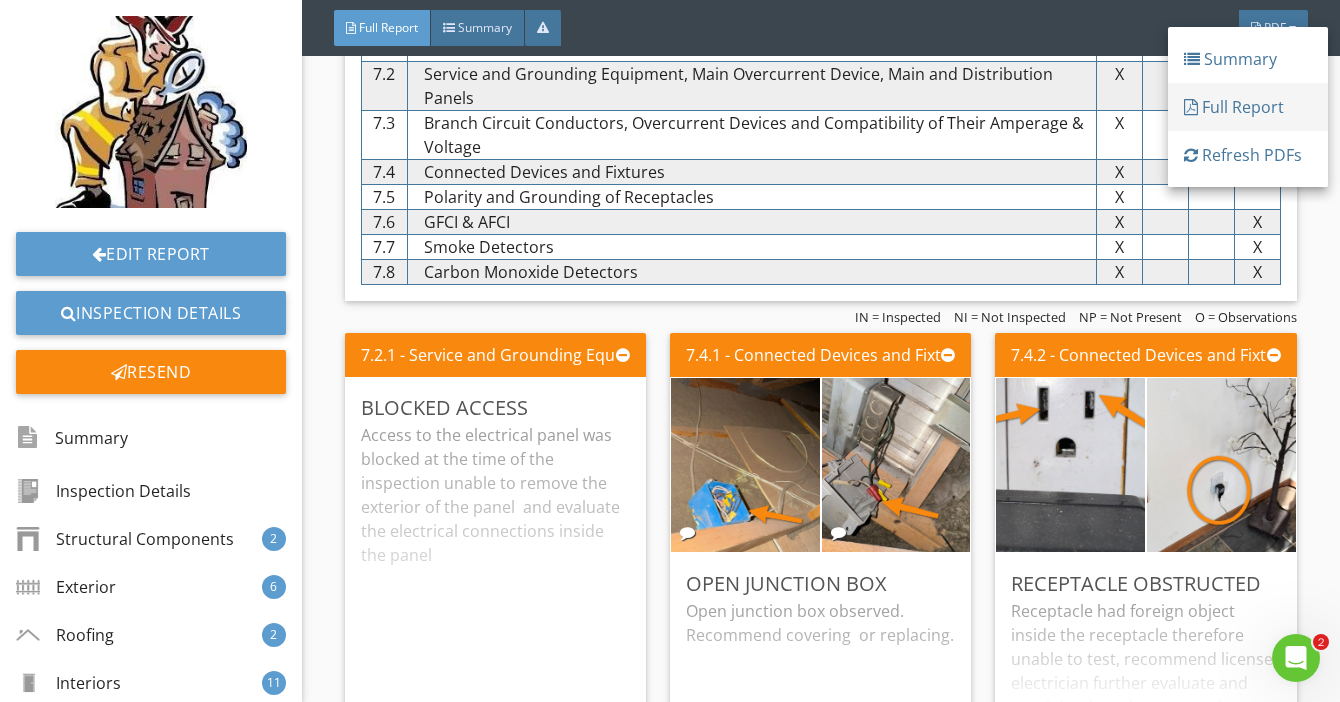click on "Full Report" at bounding box center (1248, 107) 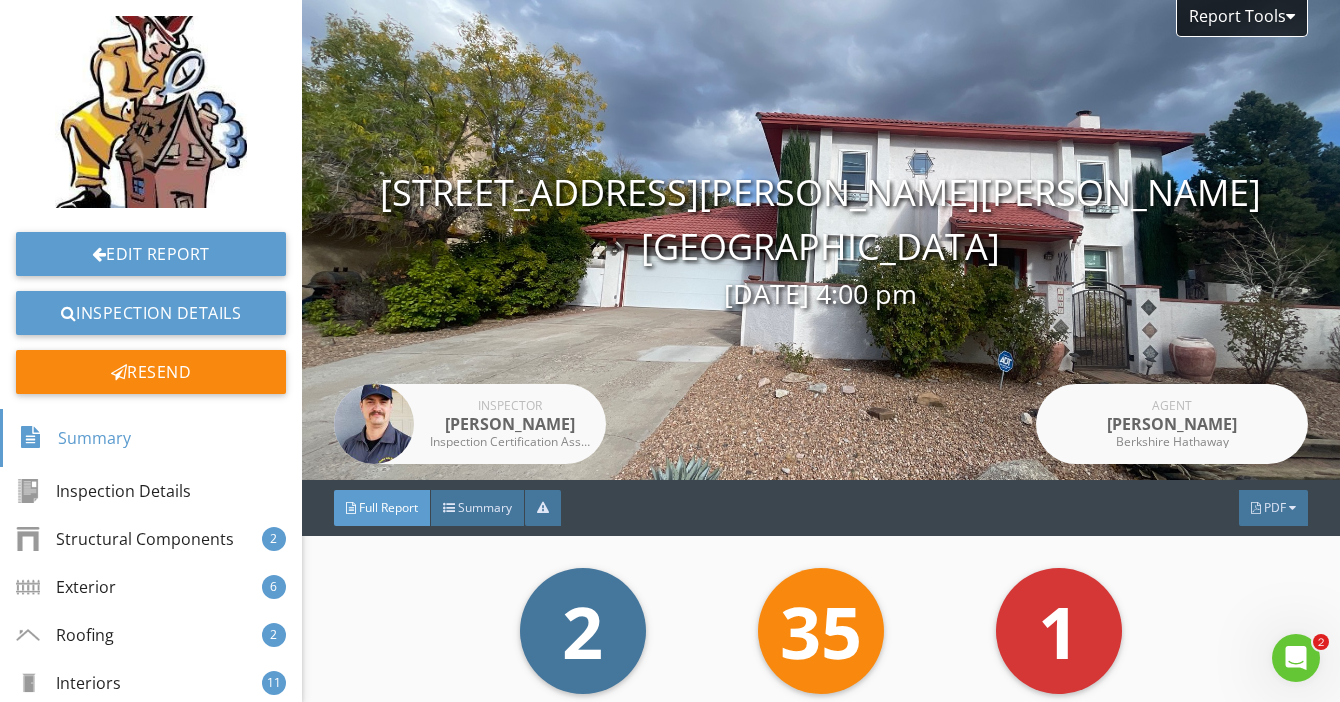 scroll, scrollTop: 0, scrollLeft: 0, axis: both 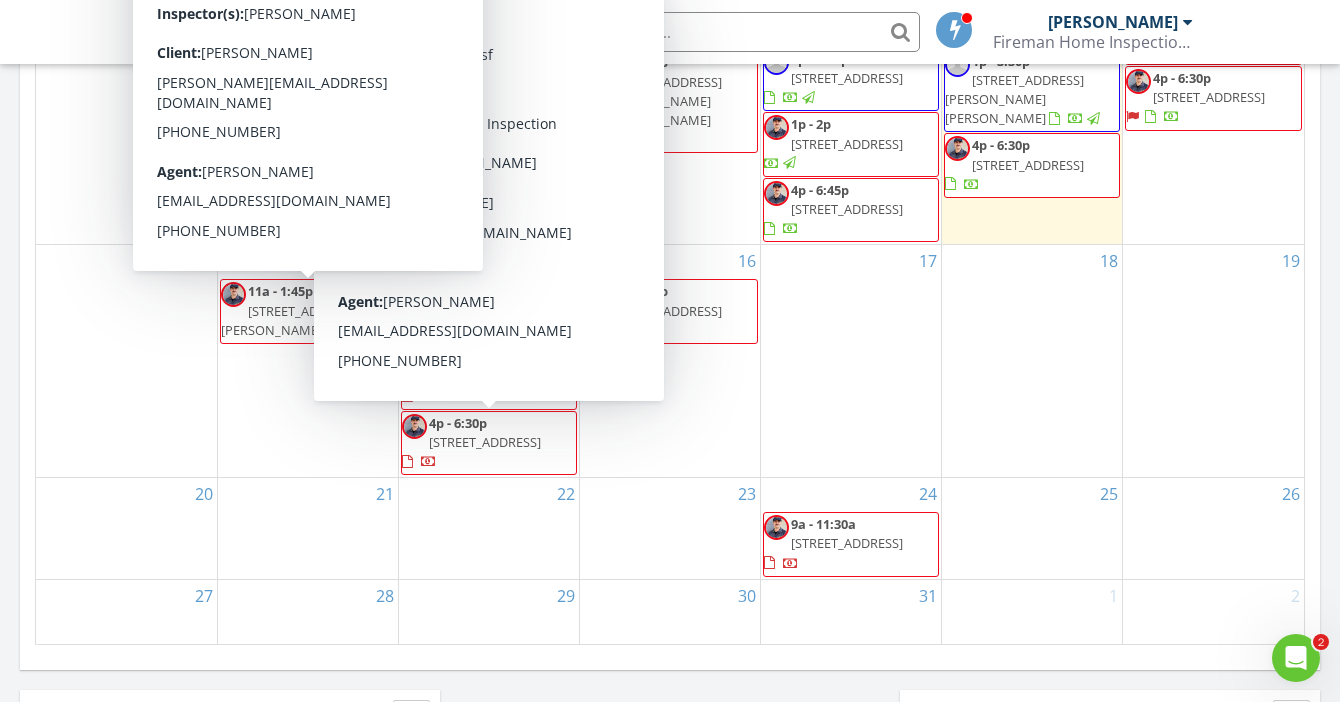 click on "13" at bounding box center [126, 361] 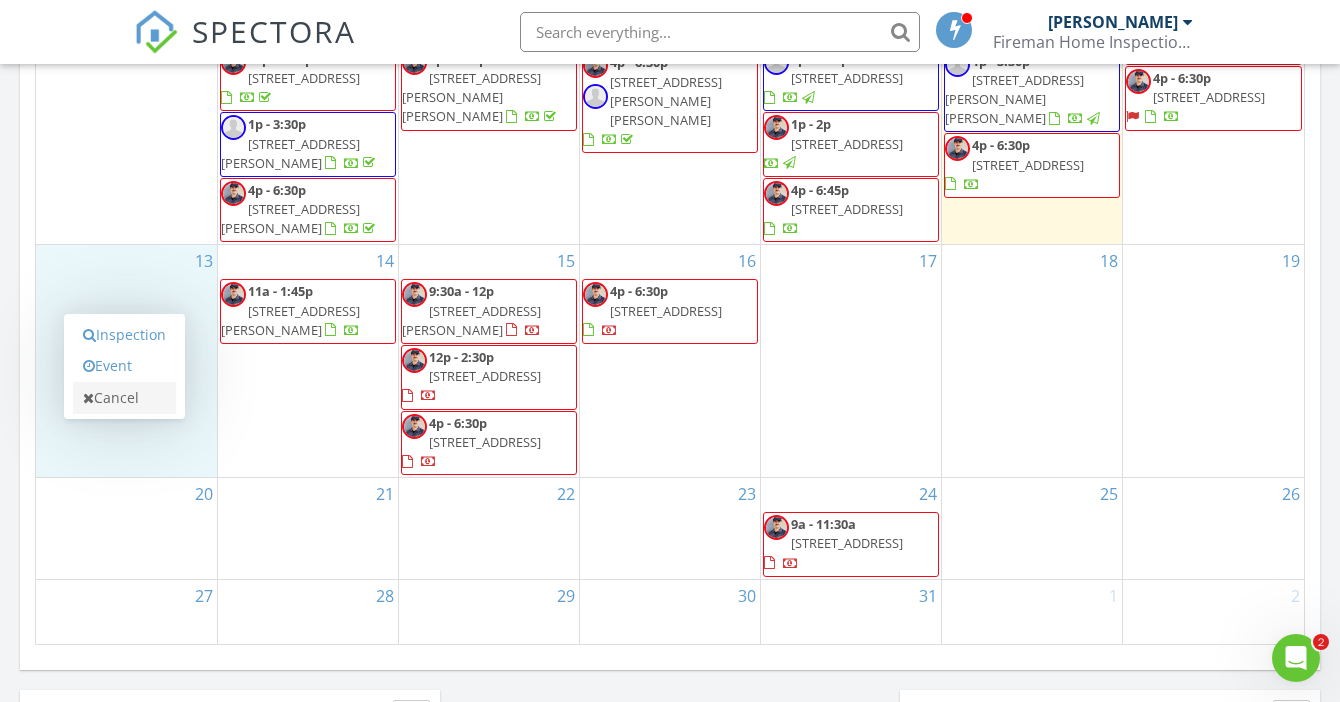 click on "Cancel" at bounding box center [124, 398] 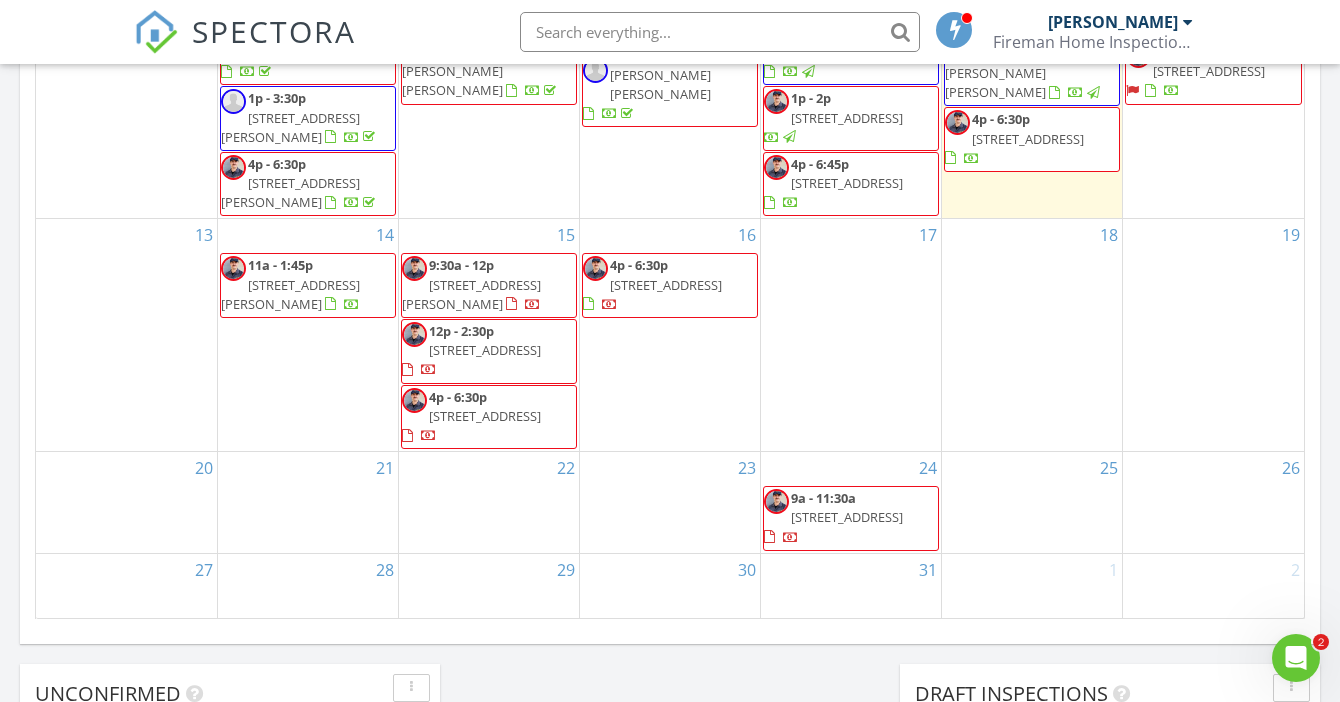 scroll, scrollTop: 1237, scrollLeft: 0, axis: vertical 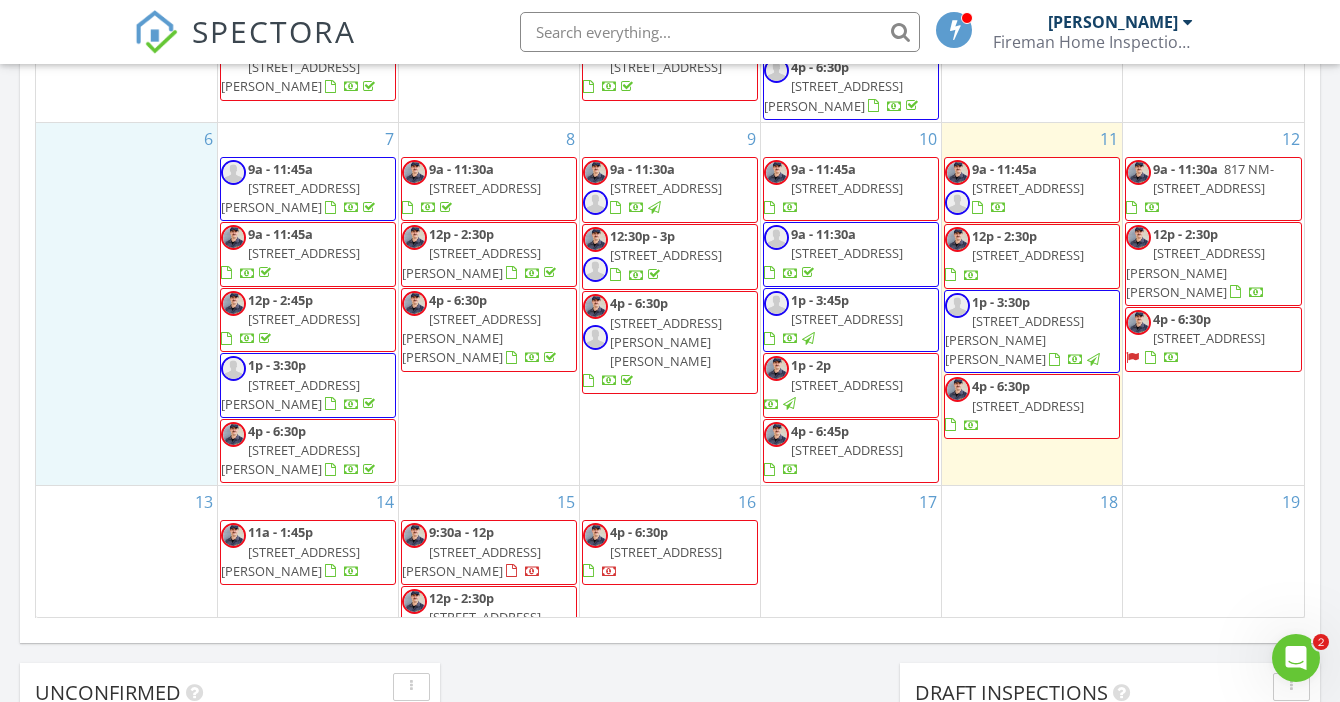 click on "6" at bounding box center [126, 304] 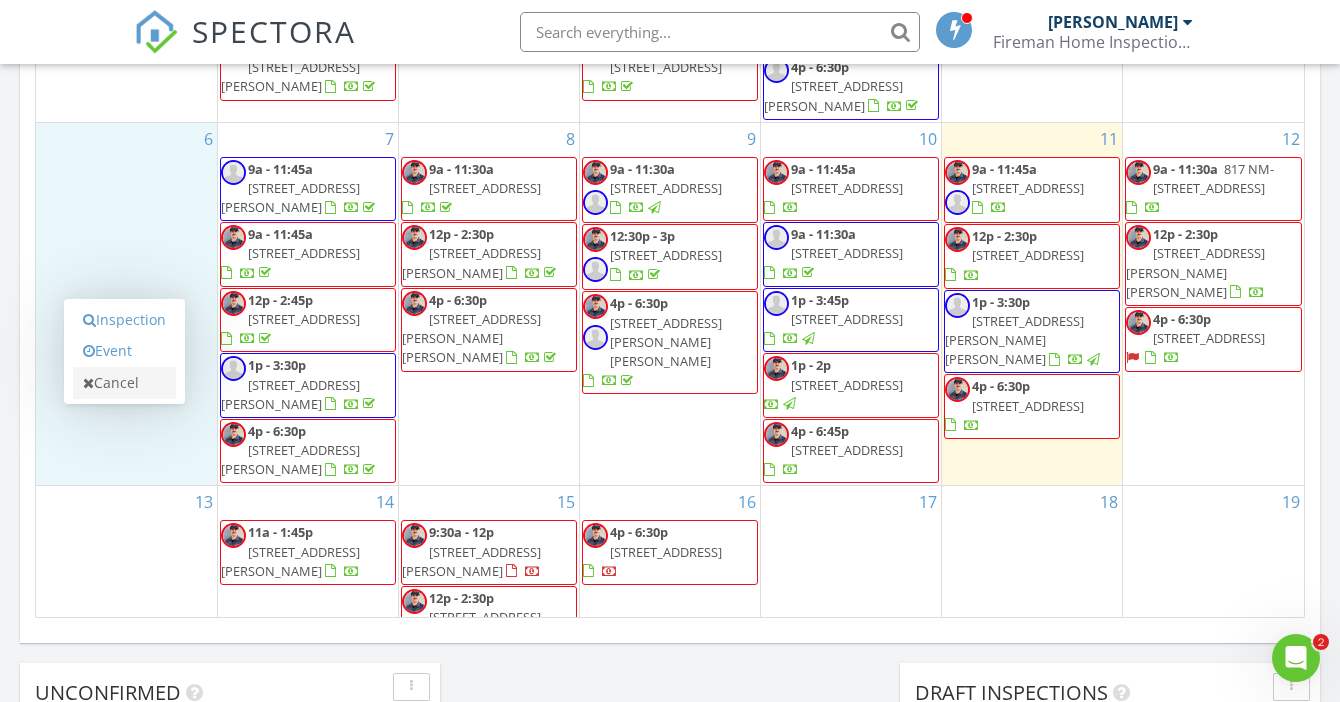 click on "Cancel" at bounding box center (124, 383) 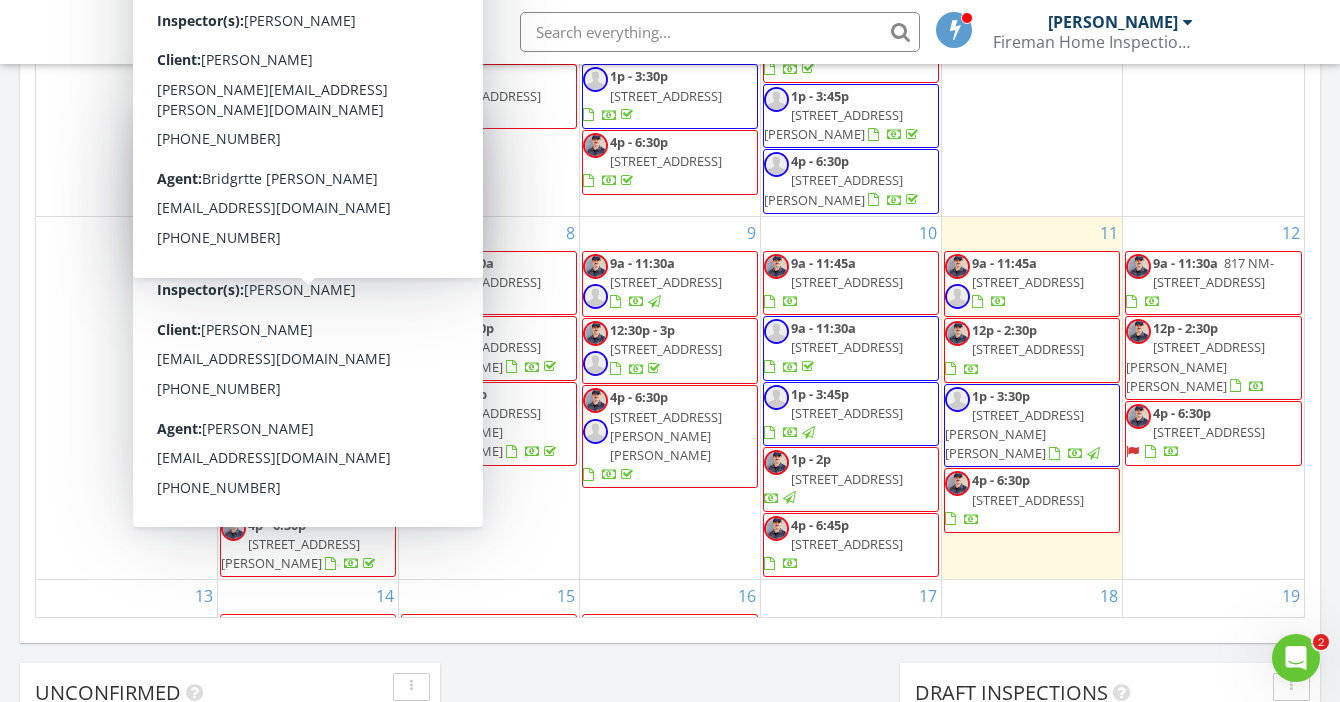 scroll, scrollTop: 0, scrollLeft: 0, axis: both 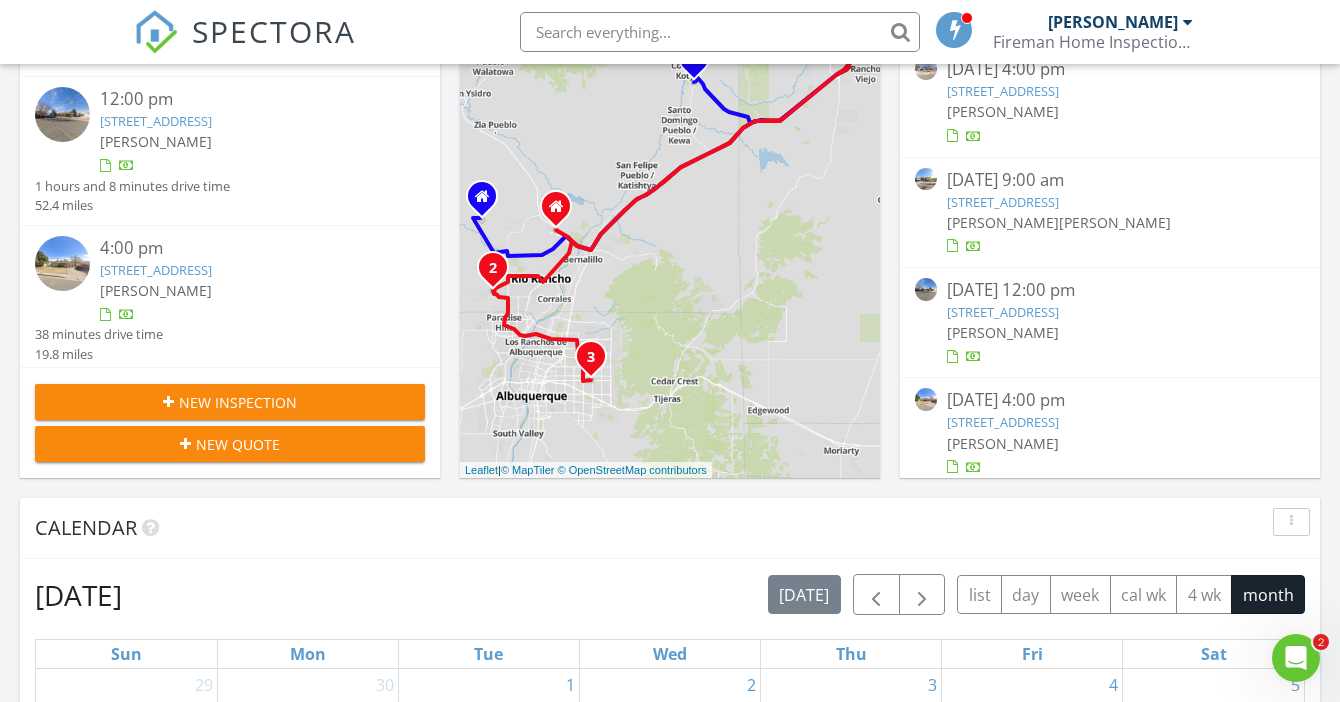click on "Calendar" at bounding box center (655, 528) 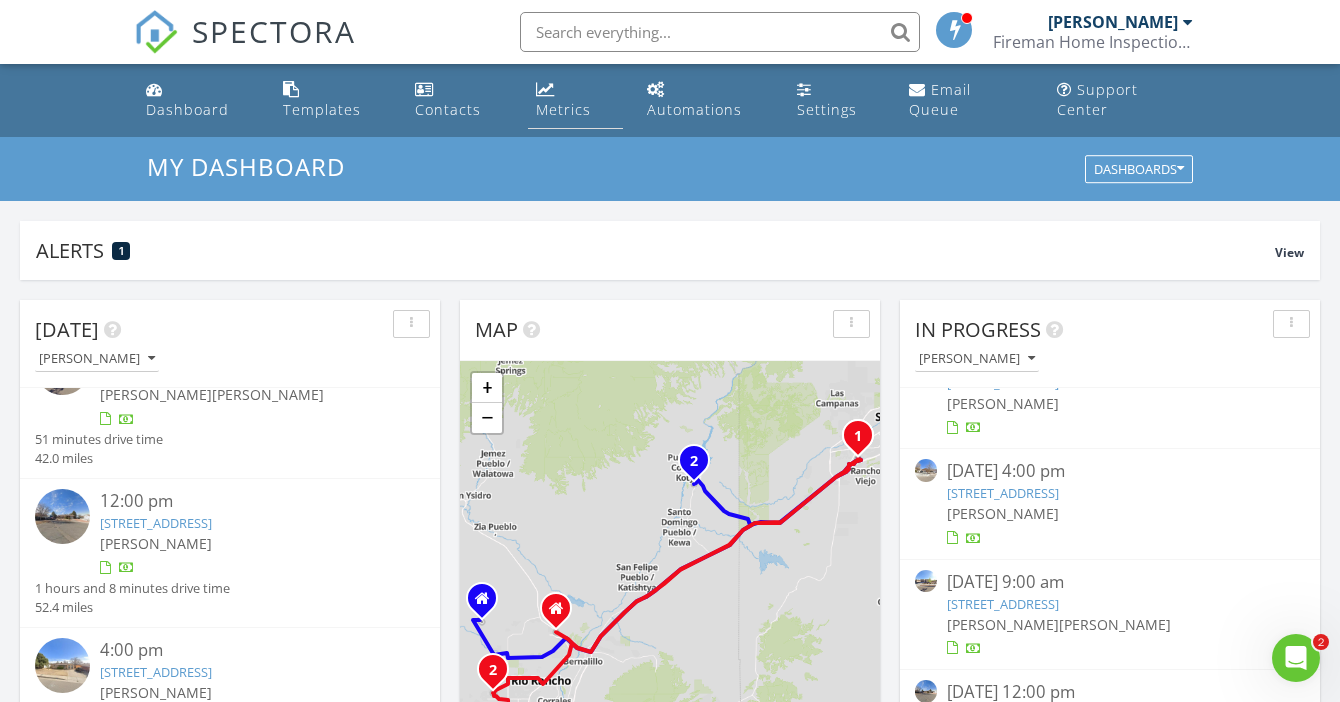 scroll, scrollTop: 0, scrollLeft: 0, axis: both 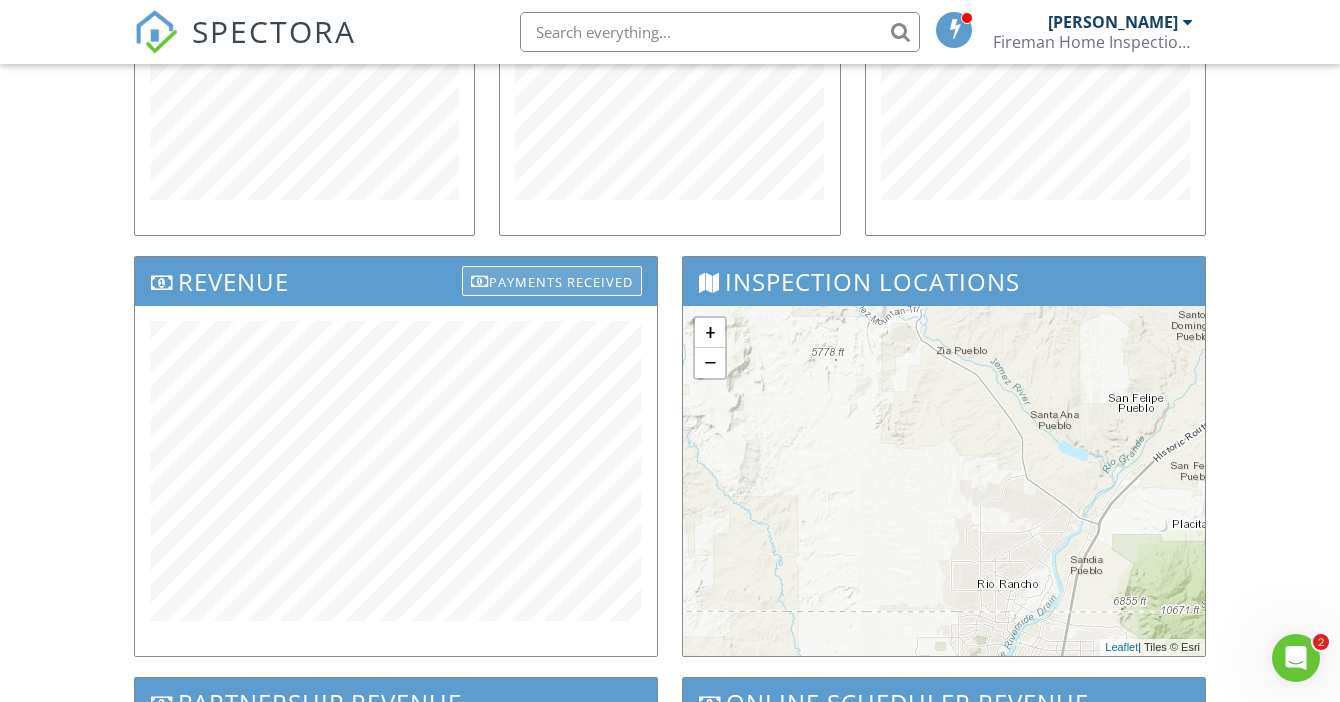 click on "Payments Received" at bounding box center [552, 281] 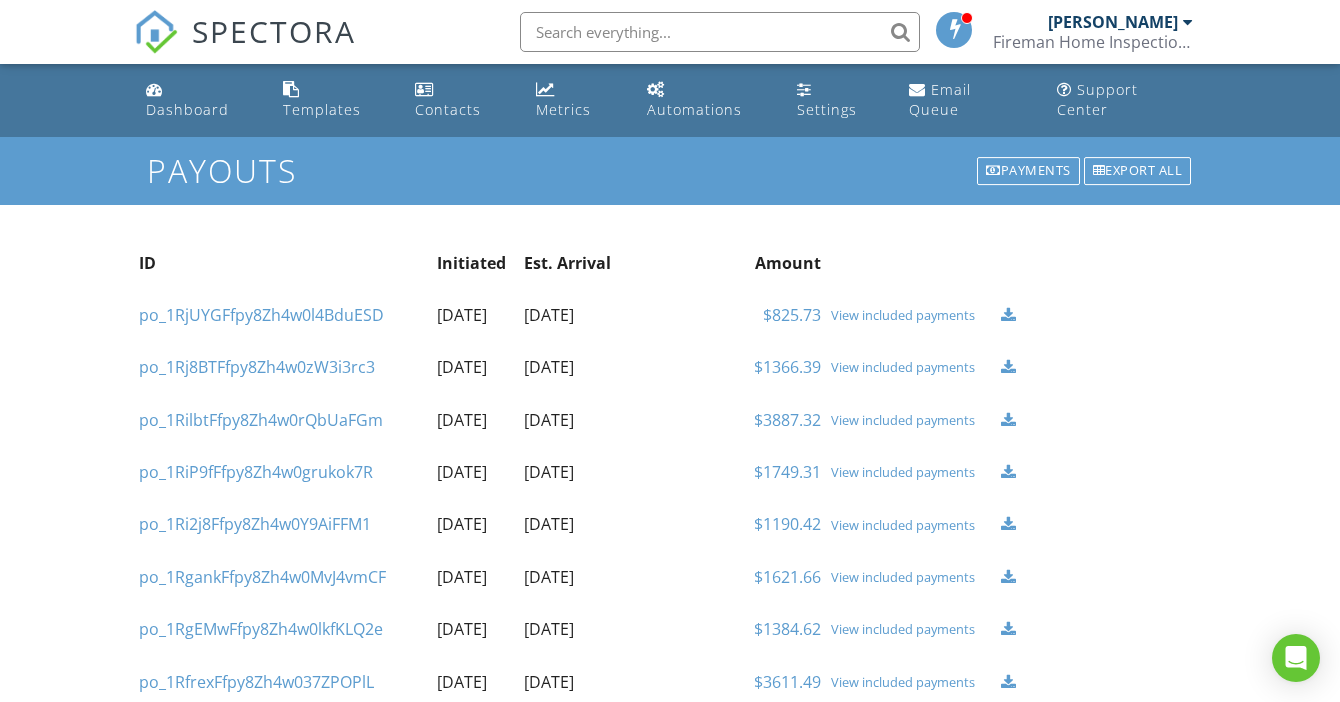 scroll, scrollTop: 0, scrollLeft: 0, axis: both 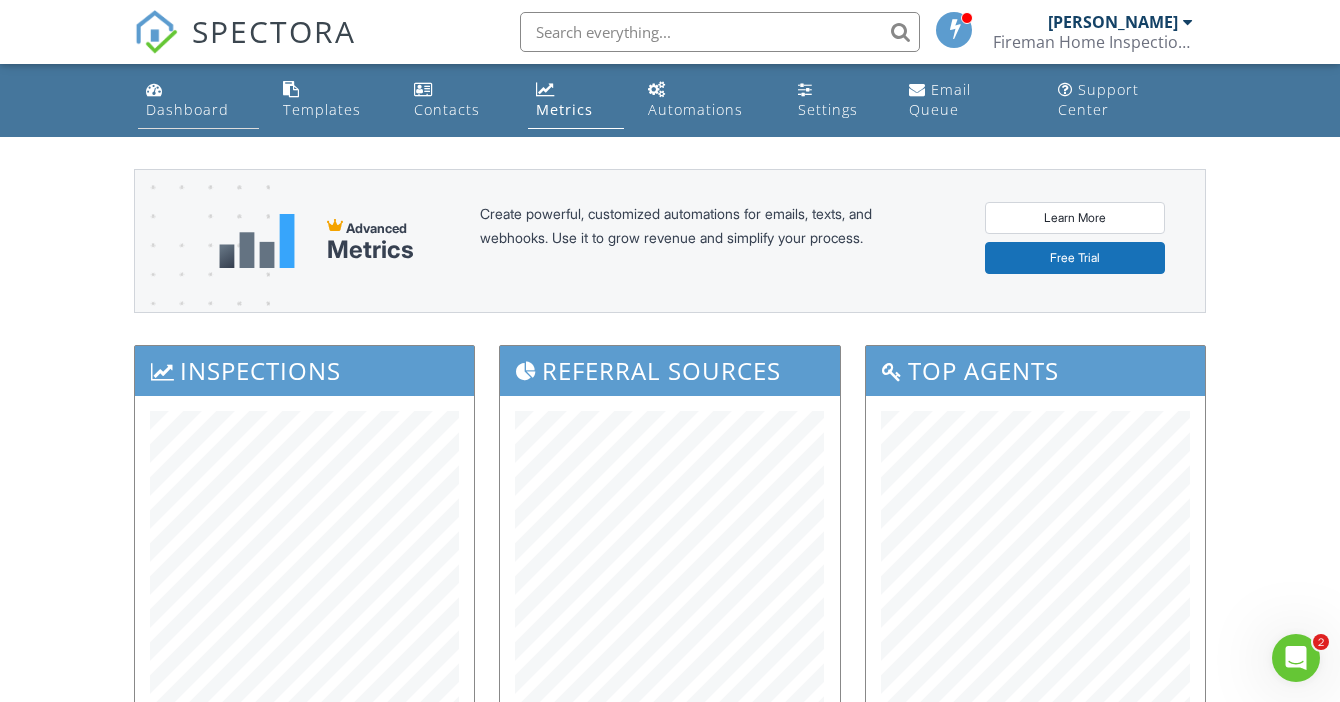 click on "Dashboard" at bounding box center (187, 109) 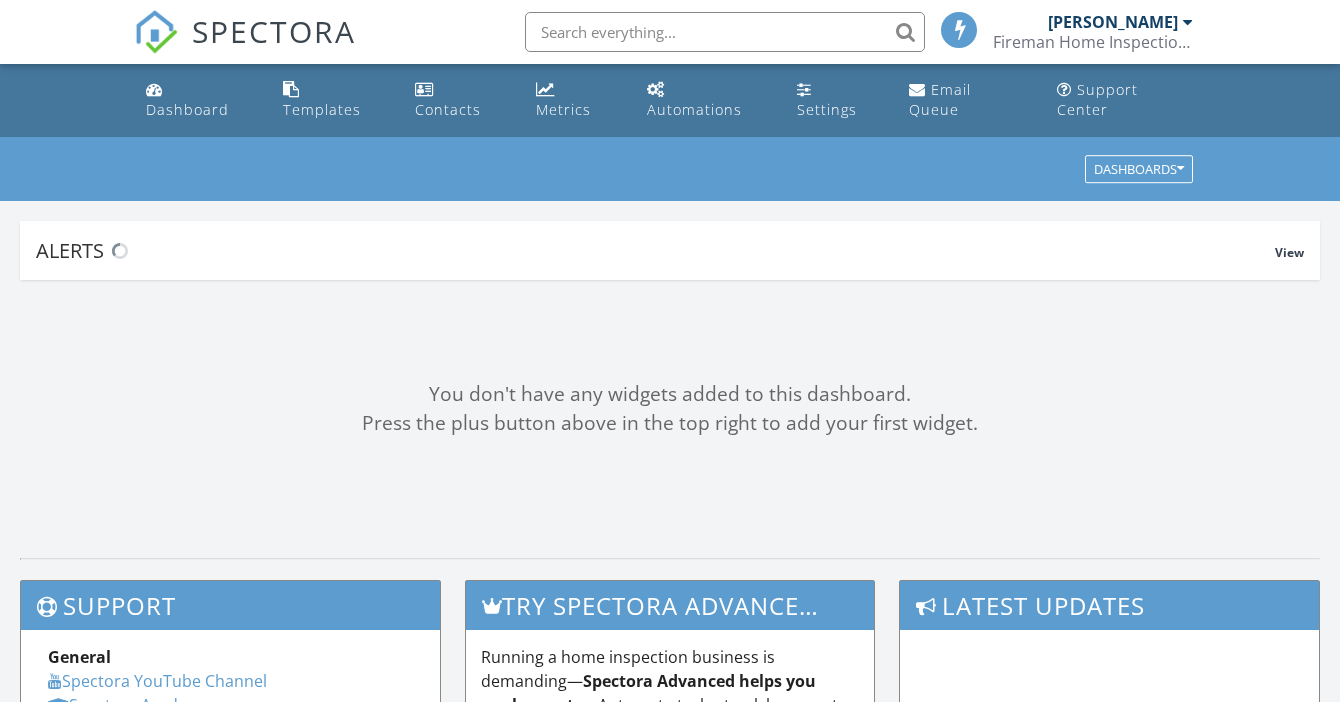 scroll, scrollTop: 0, scrollLeft: 0, axis: both 